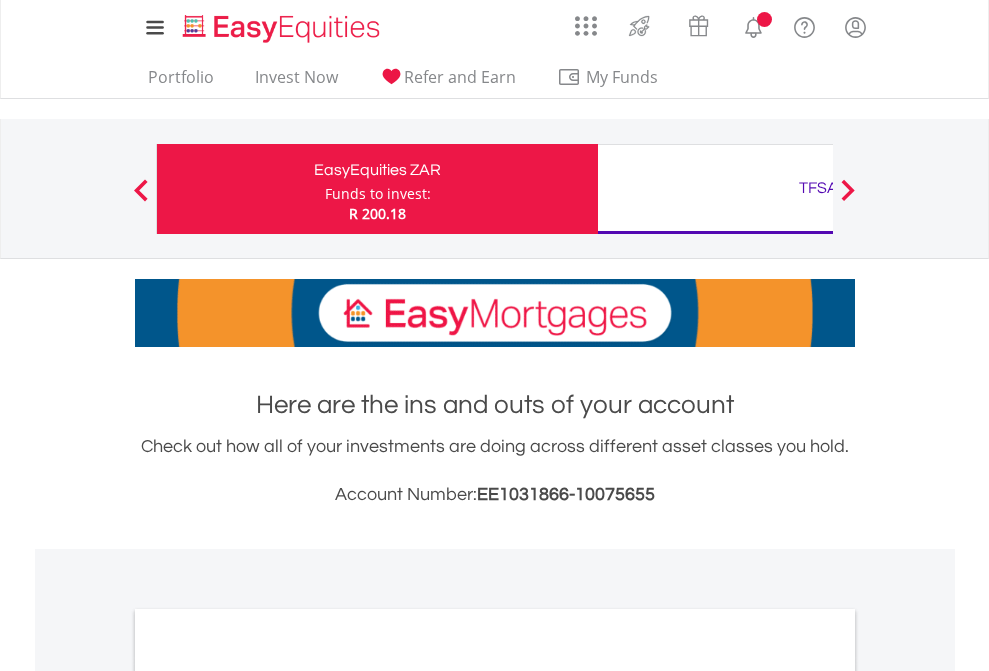 scroll, scrollTop: 0, scrollLeft: 0, axis: both 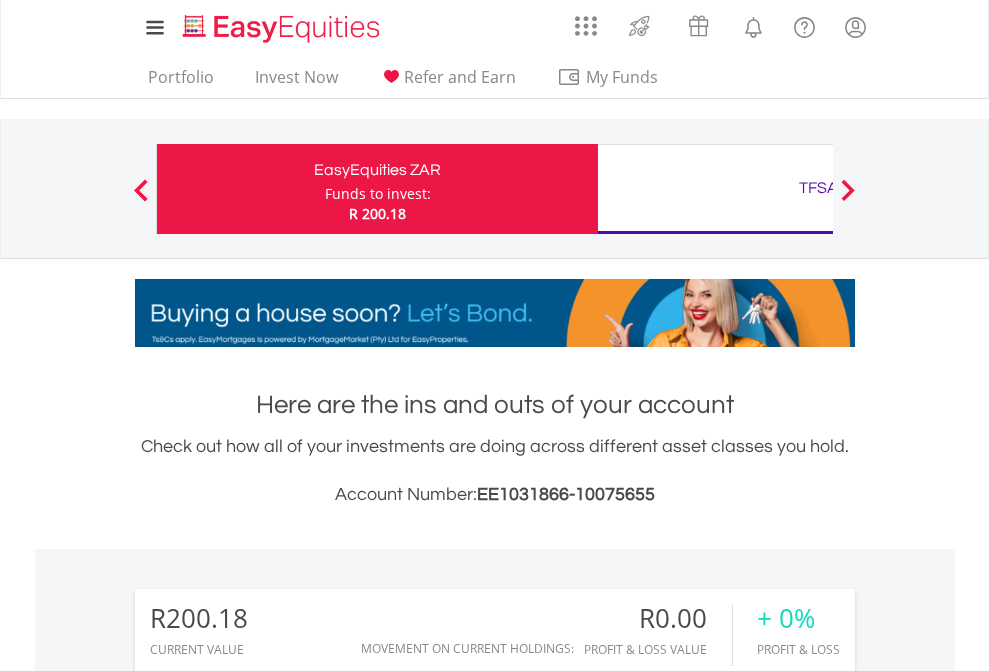 click on "Funds to invest:" at bounding box center (378, 194) 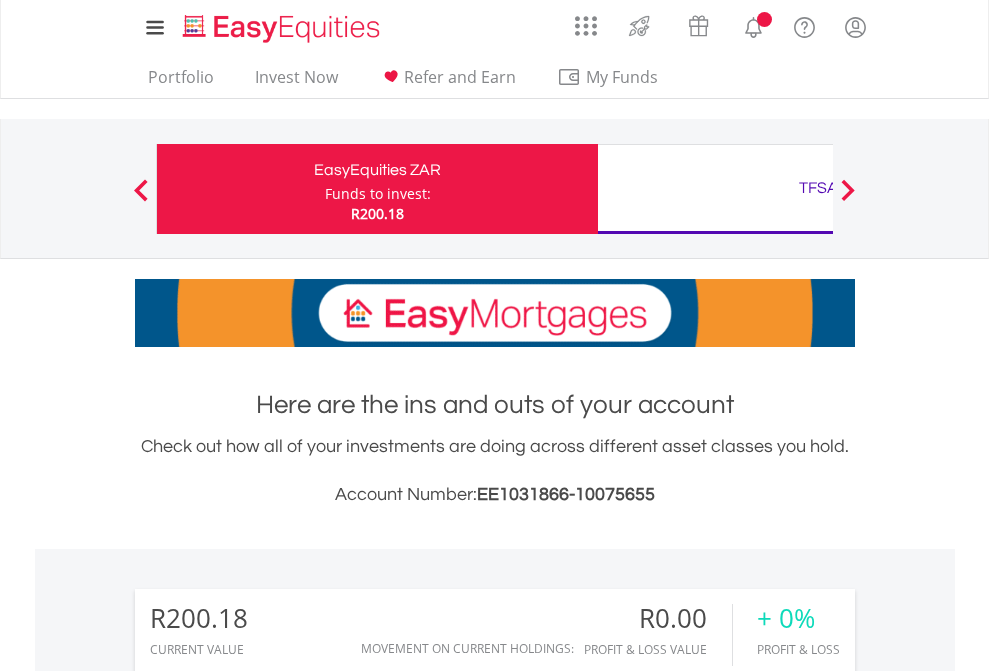 scroll, scrollTop: 0, scrollLeft: 0, axis: both 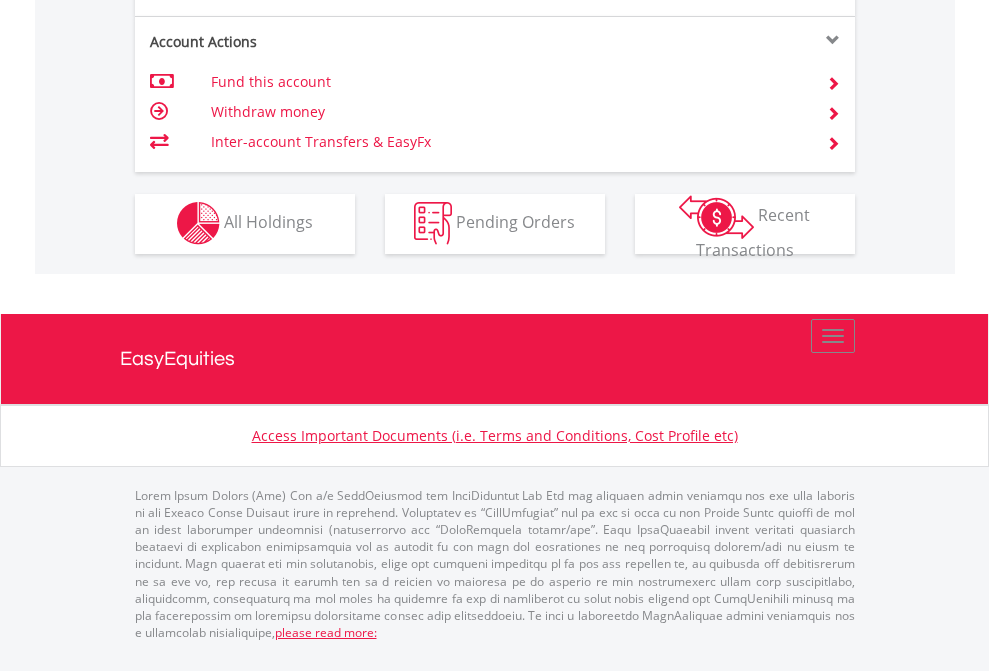 click on "Investment types" at bounding box center (706, -353) 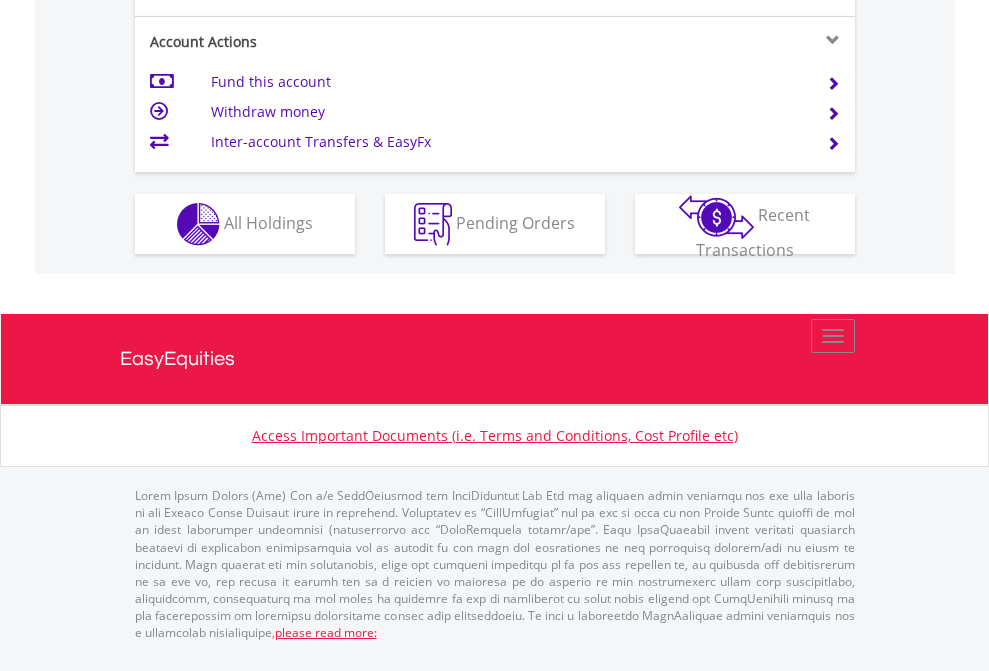 scroll, scrollTop: 1877, scrollLeft: 0, axis: vertical 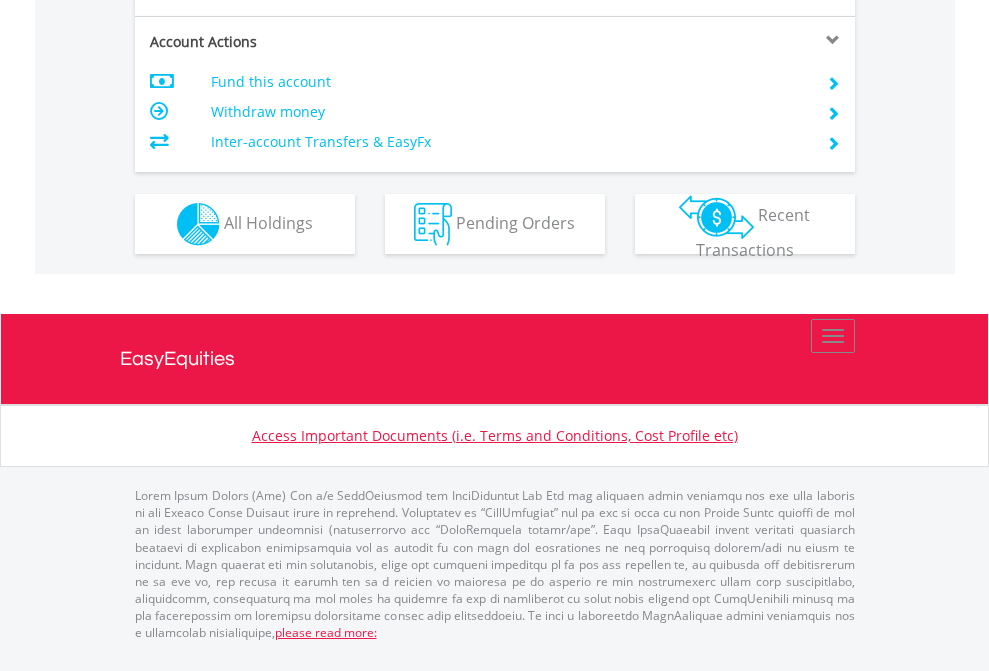 click on "Investment types" at bounding box center [706, -337] 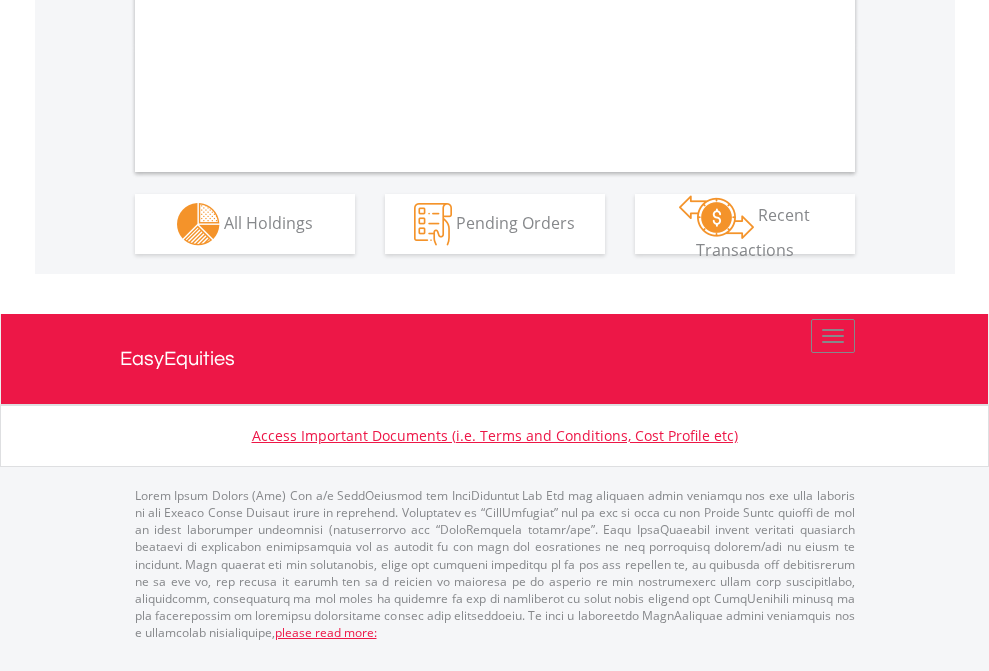 scroll, scrollTop: 1977, scrollLeft: 0, axis: vertical 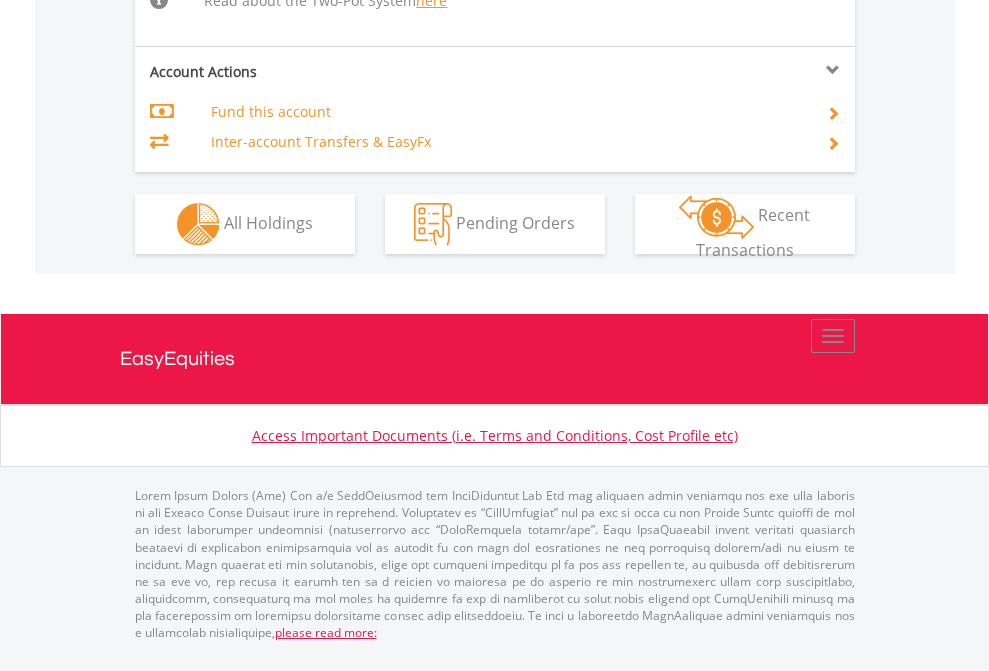 click on "Investment types" at bounding box center (706, -518) 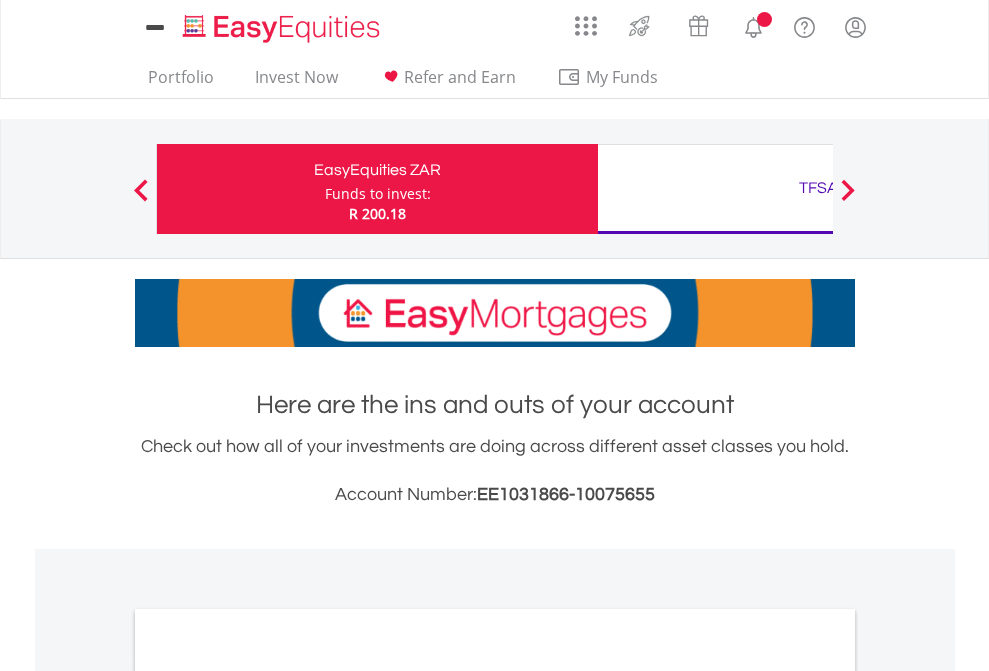 scroll, scrollTop: 0, scrollLeft: 0, axis: both 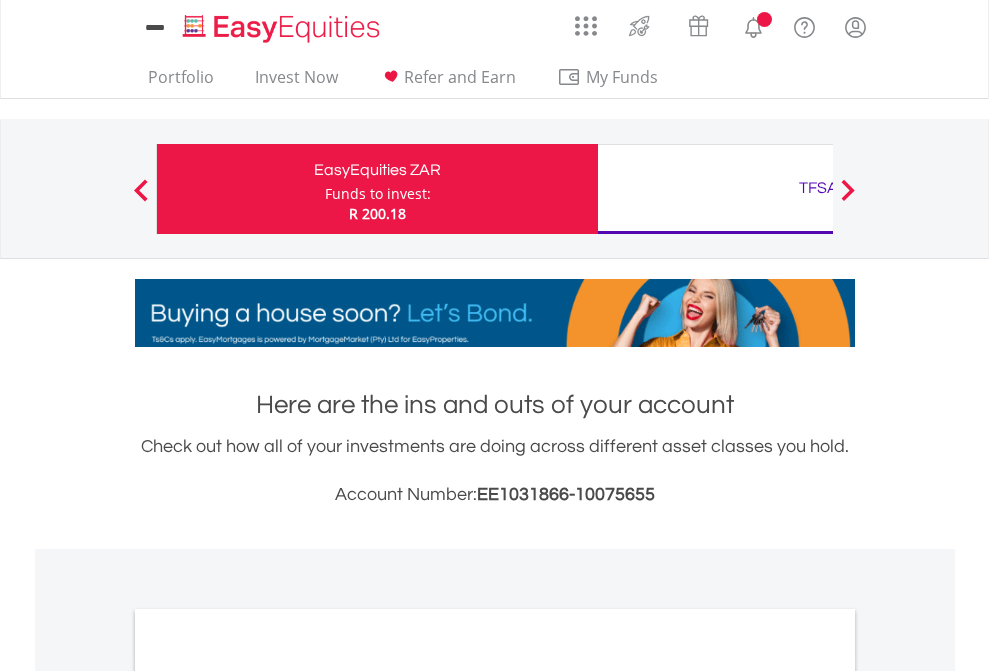 click on "All Holdings" at bounding box center [268, 1096] 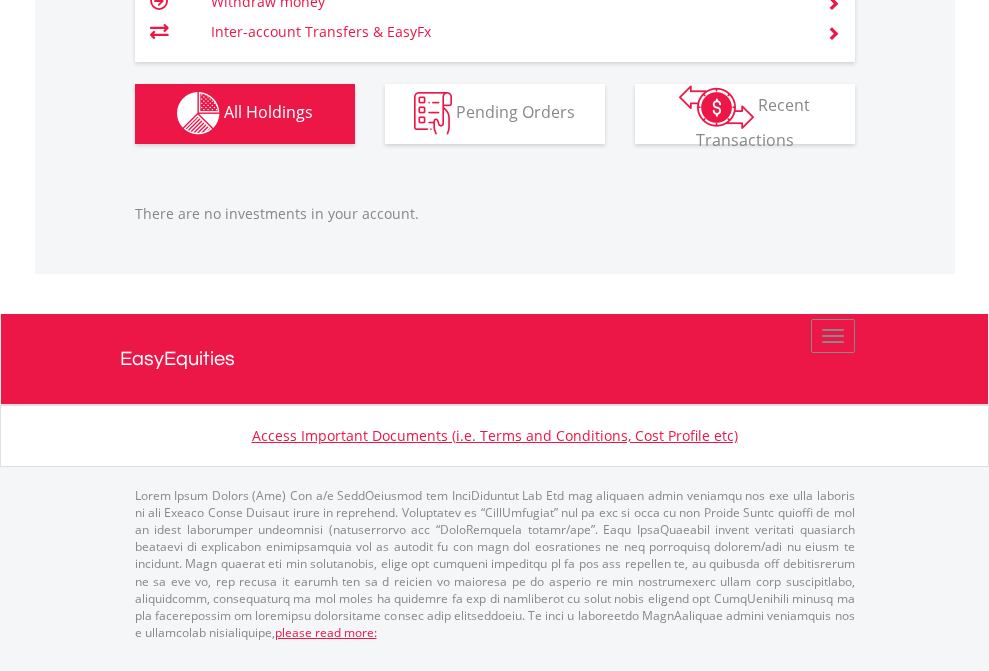 scroll, scrollTop: 1980, scrollLeft: 0, axis: vertical 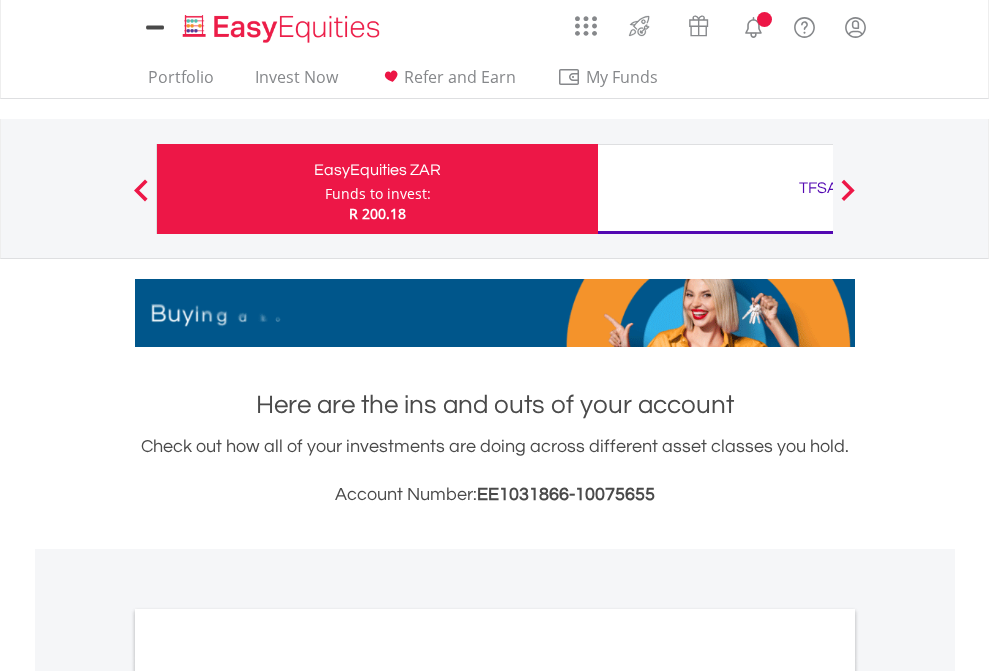 click on "All Holdings" at bounding box center (268, 1096) 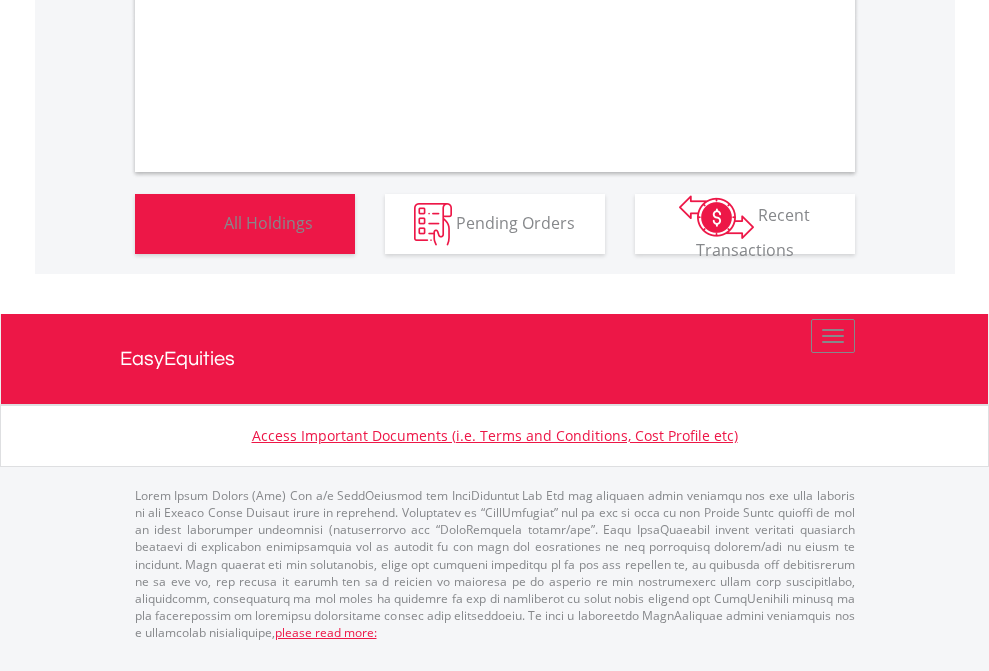 scroll, scrollTop: 1202, scrollLeft: 0, axis: vertical 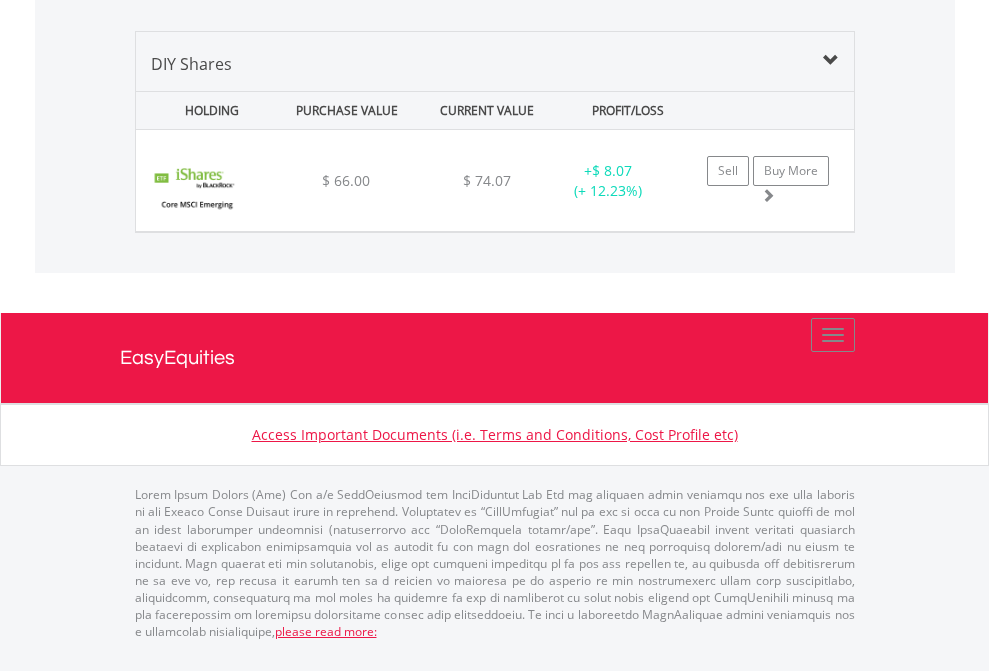 click on "EasyEquities RA" at bounding box center [818, -1339] 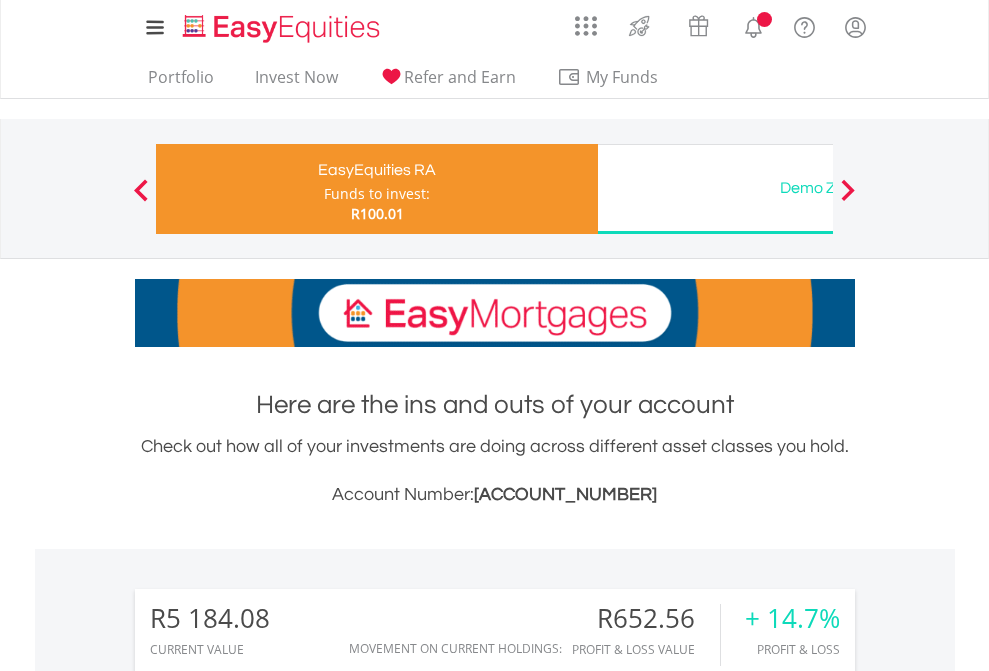 scroll, scrollTop: 1533, scrollLeft: 0, axis: vertical 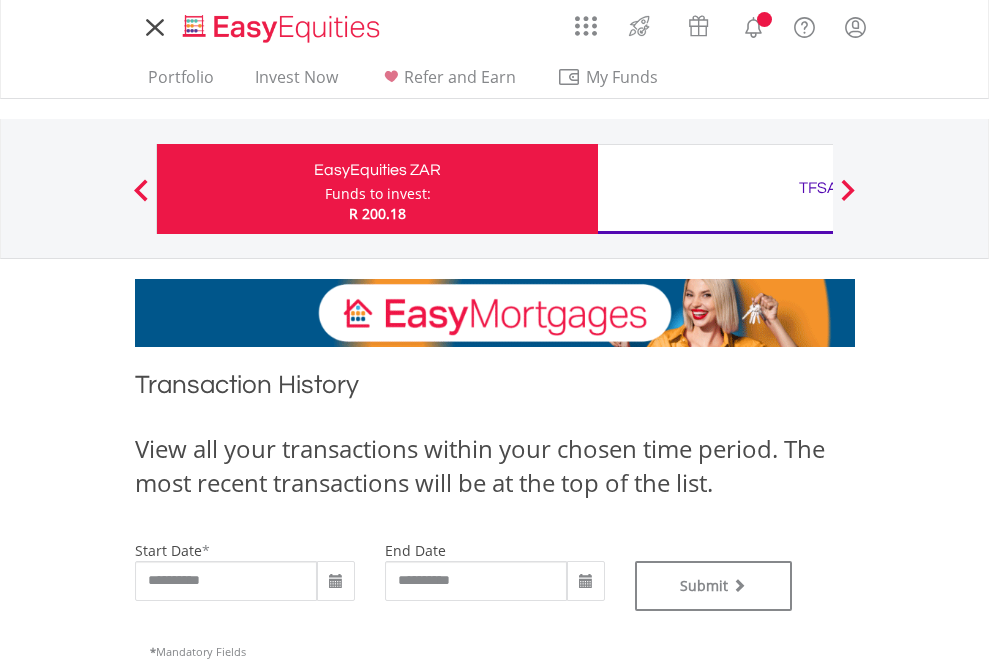 type on "**********" 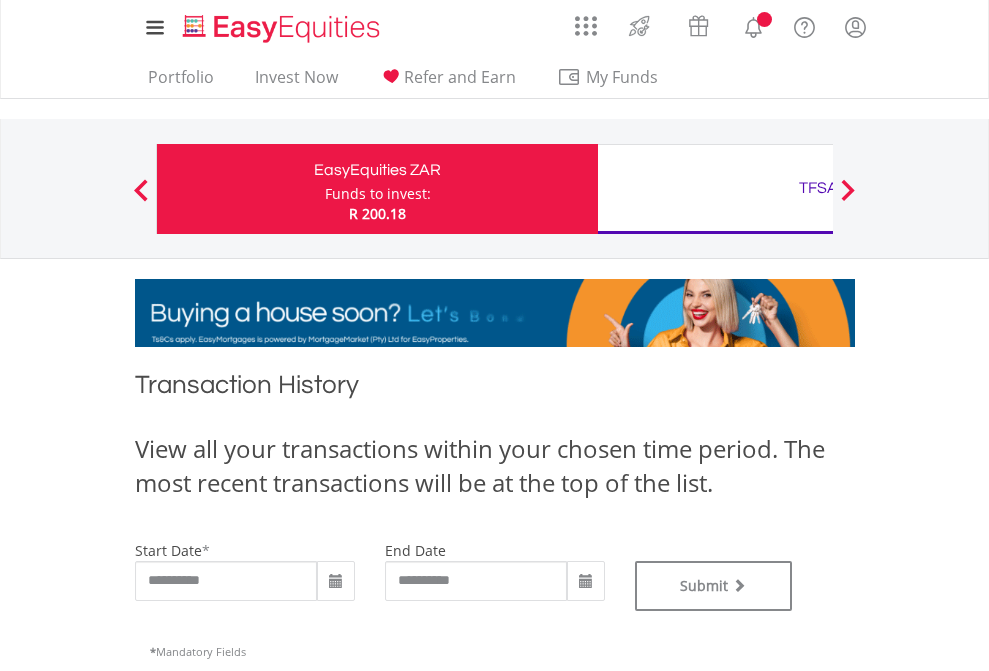 type on "**********" 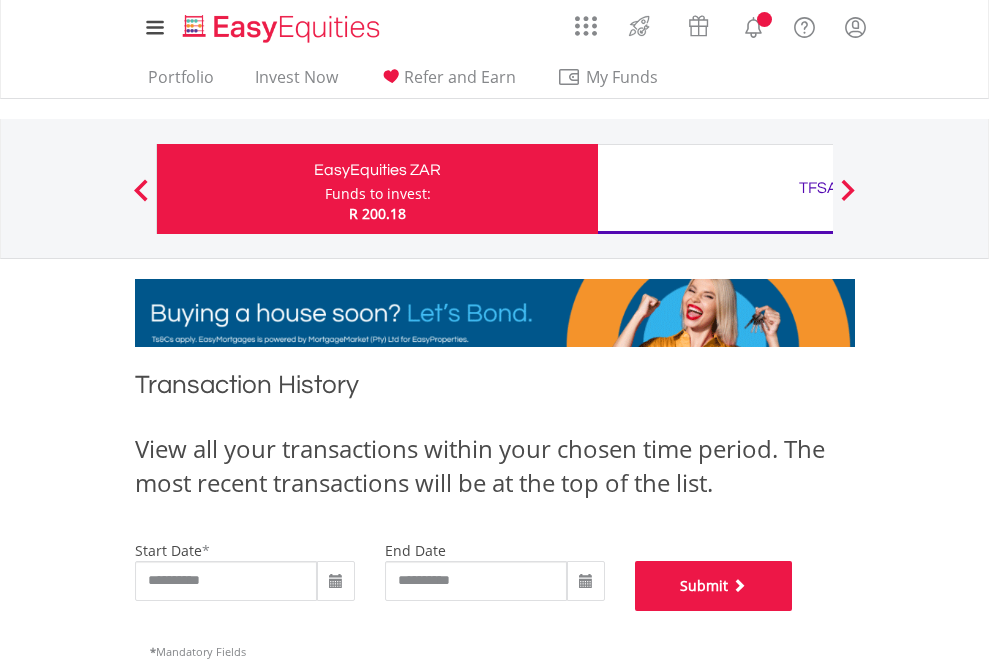 click on "Submit" at bounding box center [714, 586] 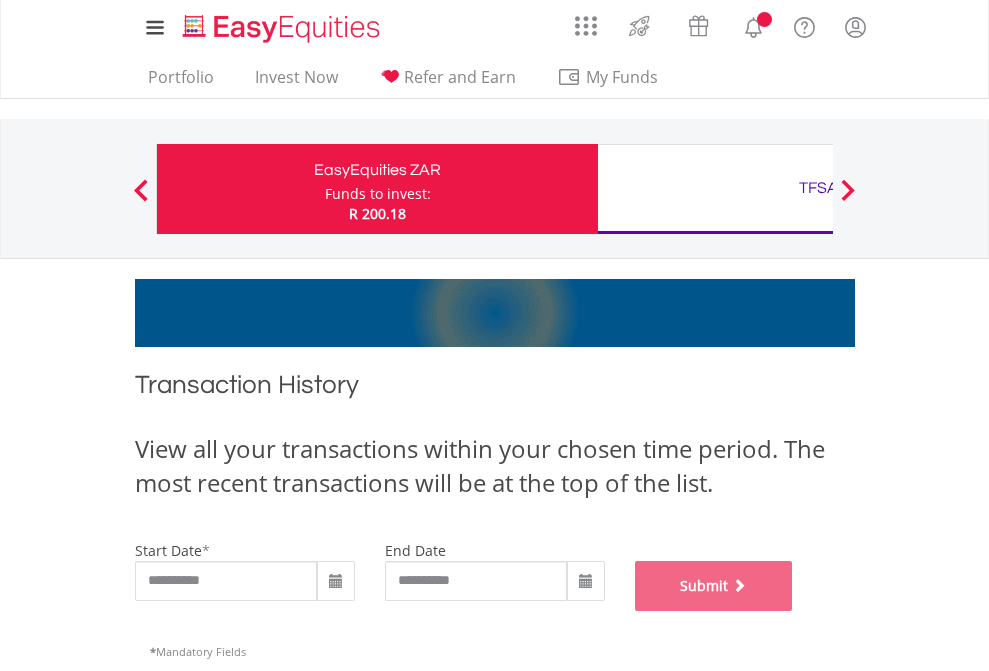 scroll, scrollTop: 811, scrollLeft: 0, axis: vertical 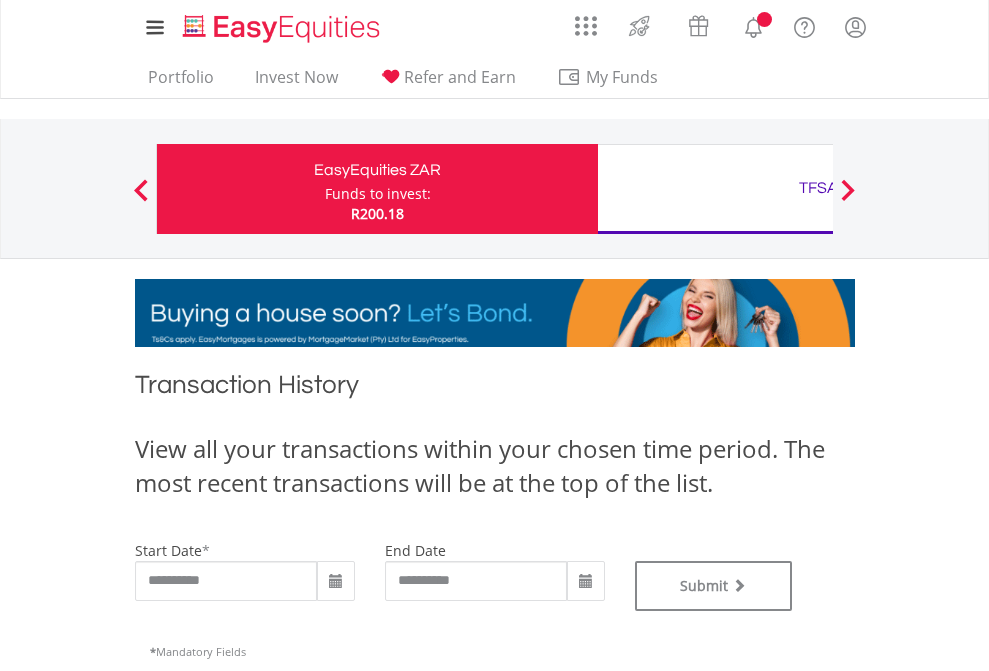 click on "Funds to invest:" at bounding box center [378, 194] 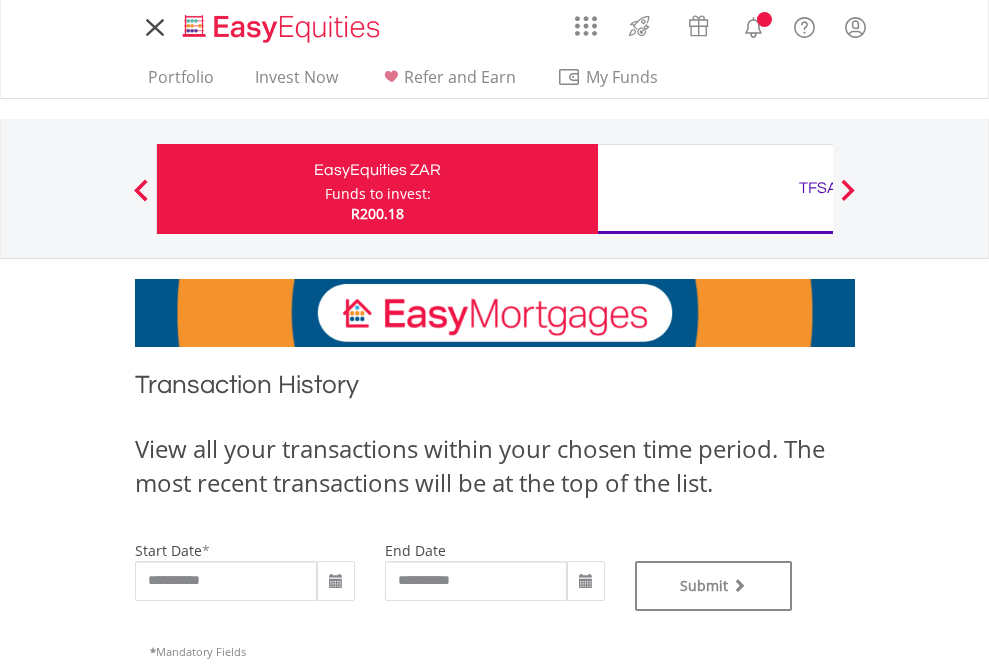 scroll, scrollTop: 0, scrollLeft: 0, axis: both 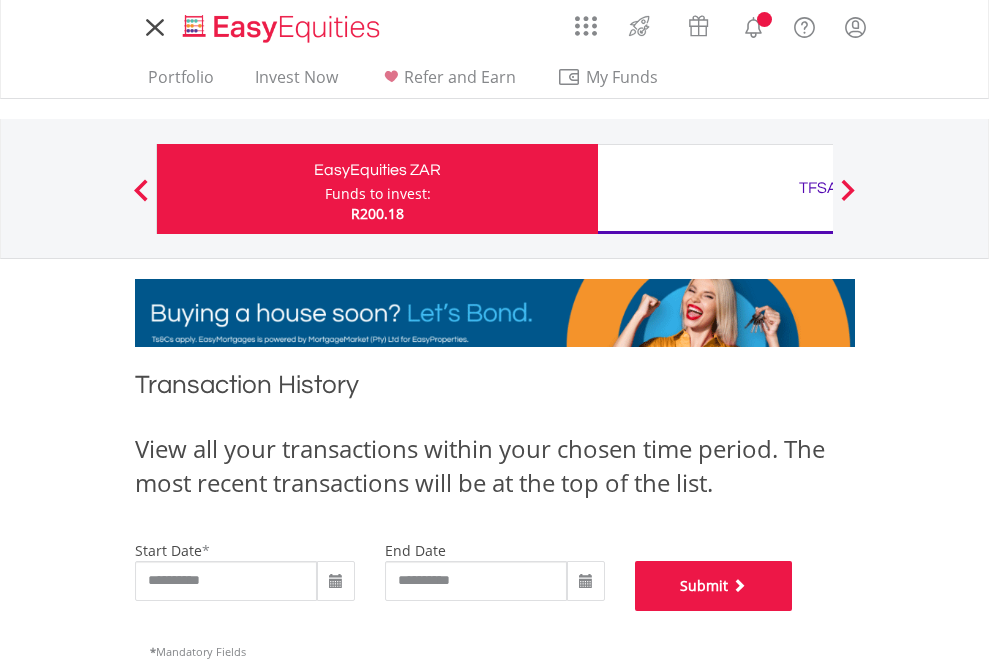 click on "Submit" at bounding box center (714, 586) 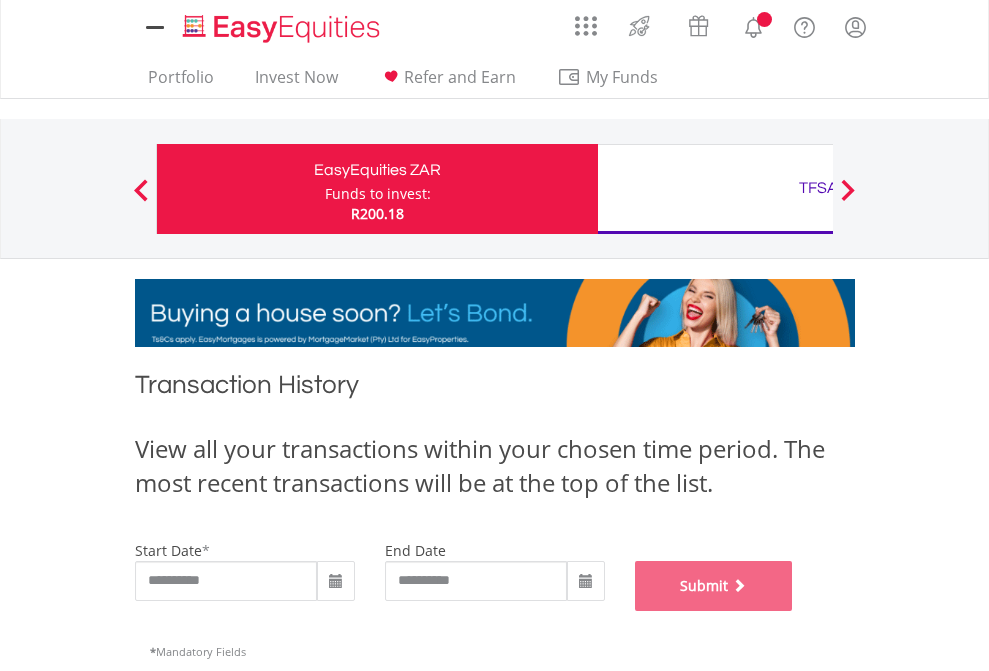 scroll, scrollTop: 811, scrollLeft: 0, axis: vertical 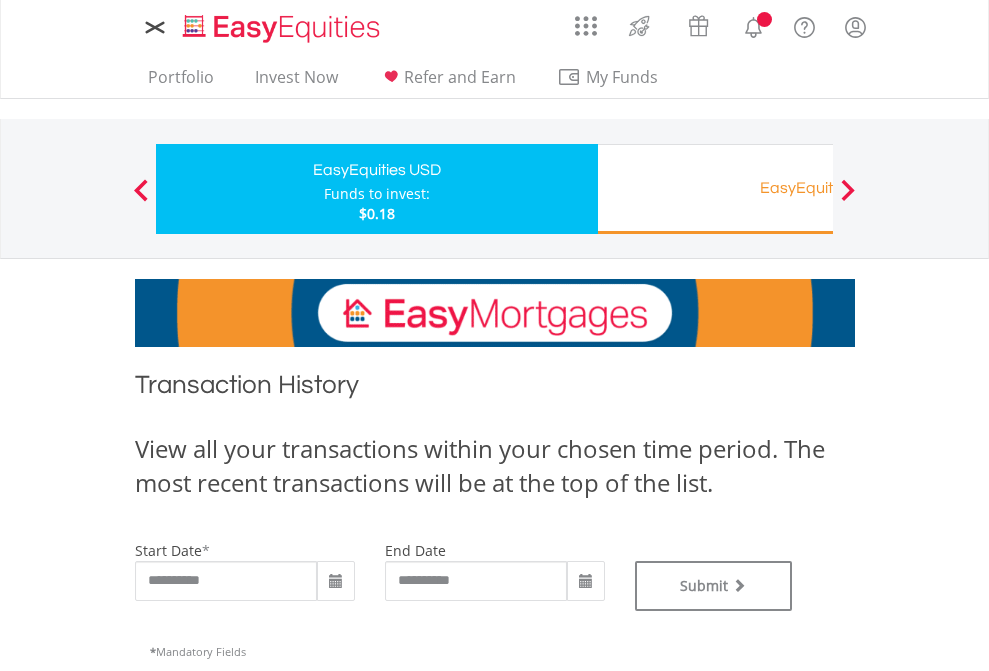 type on "**********" 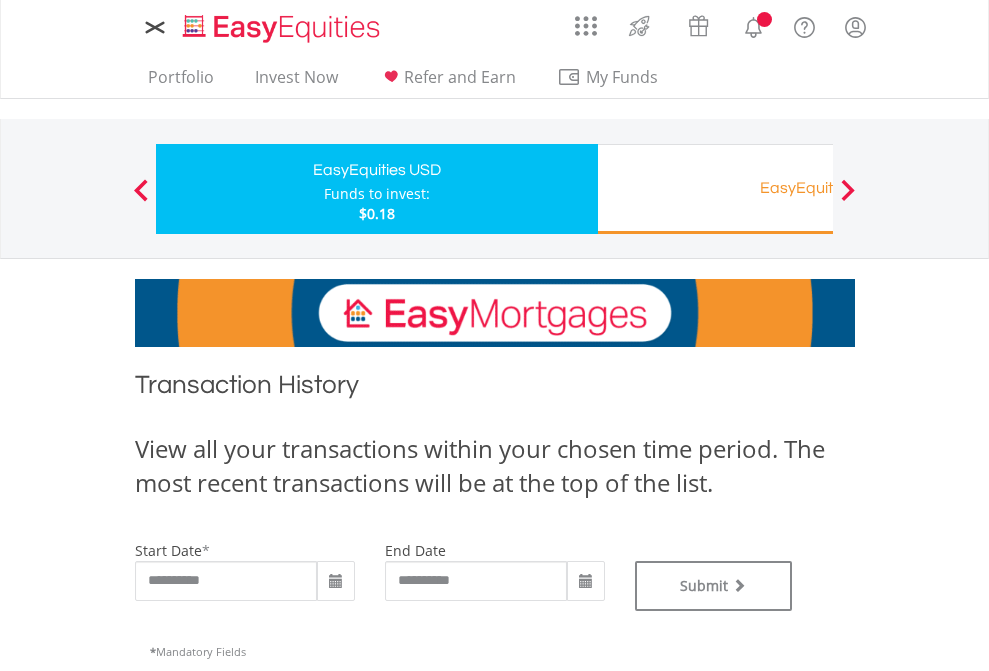 scroll, scrollTop: 0, scrollLeft: 0, axis: both 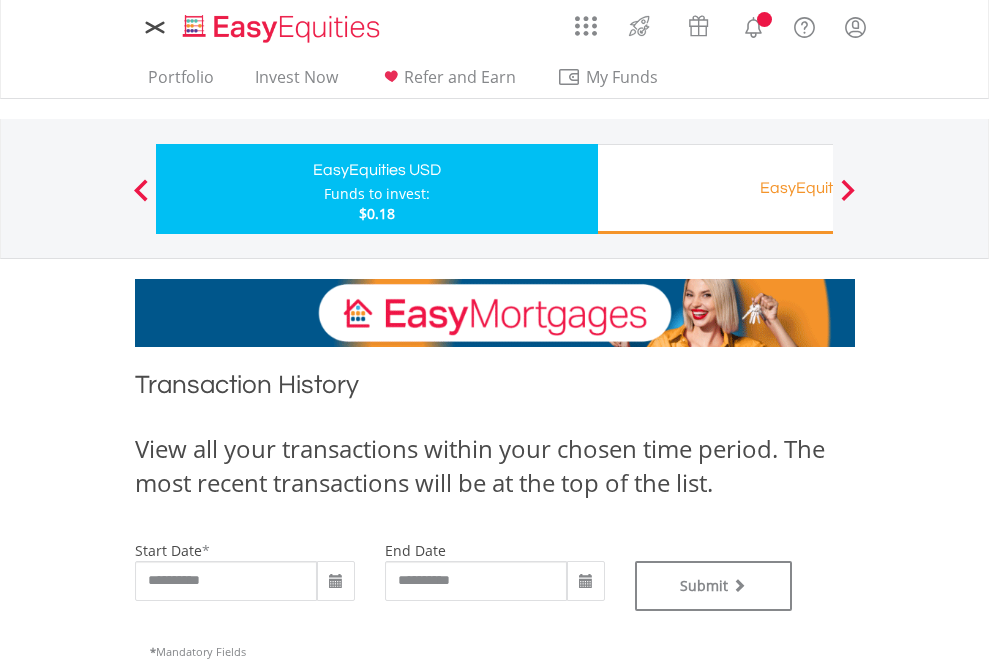 type on "**********" 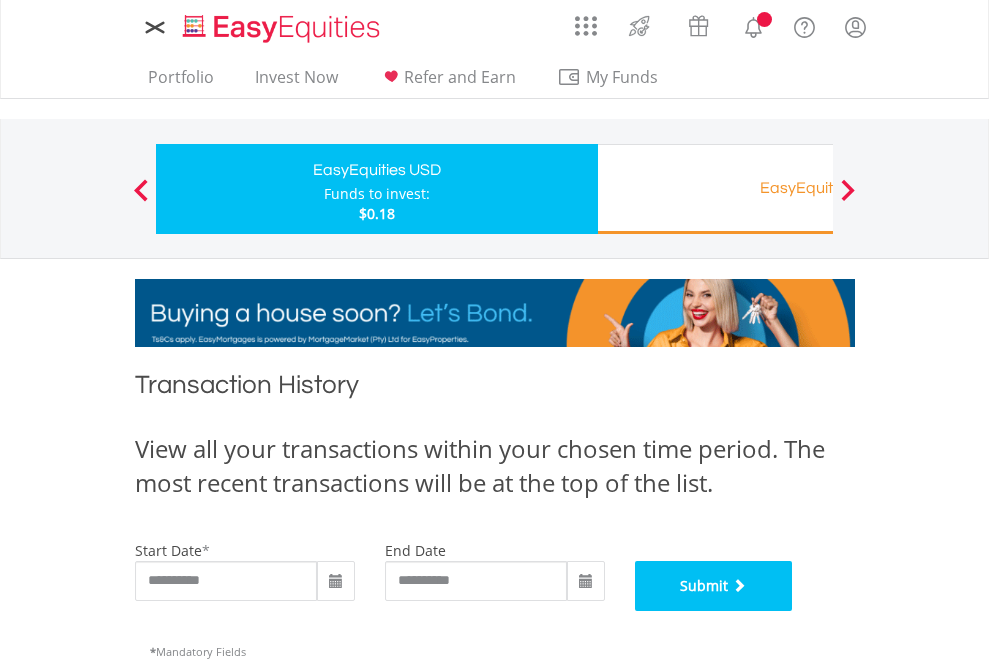 click on "Submit" at bounding box center [714, 586] 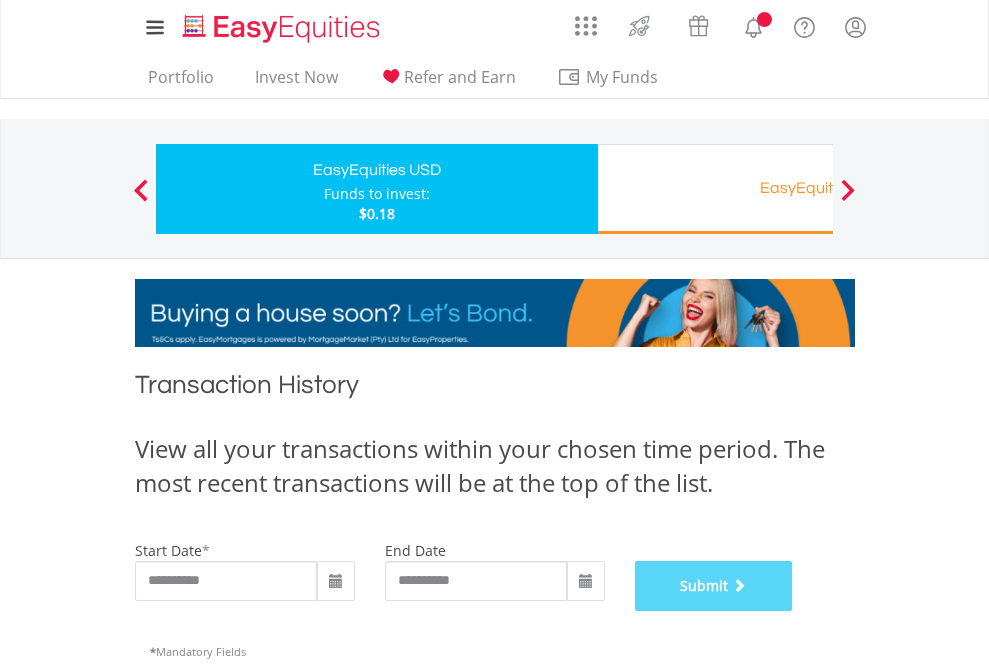 scroll, scrollTop: 811, scrollLeft: 0, axis: vertical 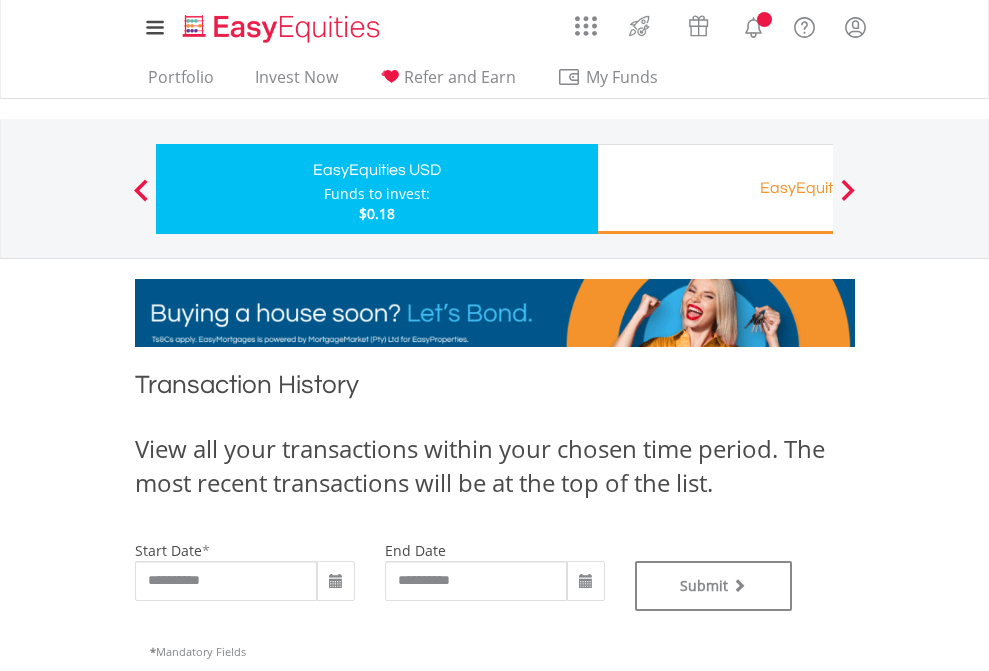 click on "EasyEquities RA" at bounding box center (818, 188) 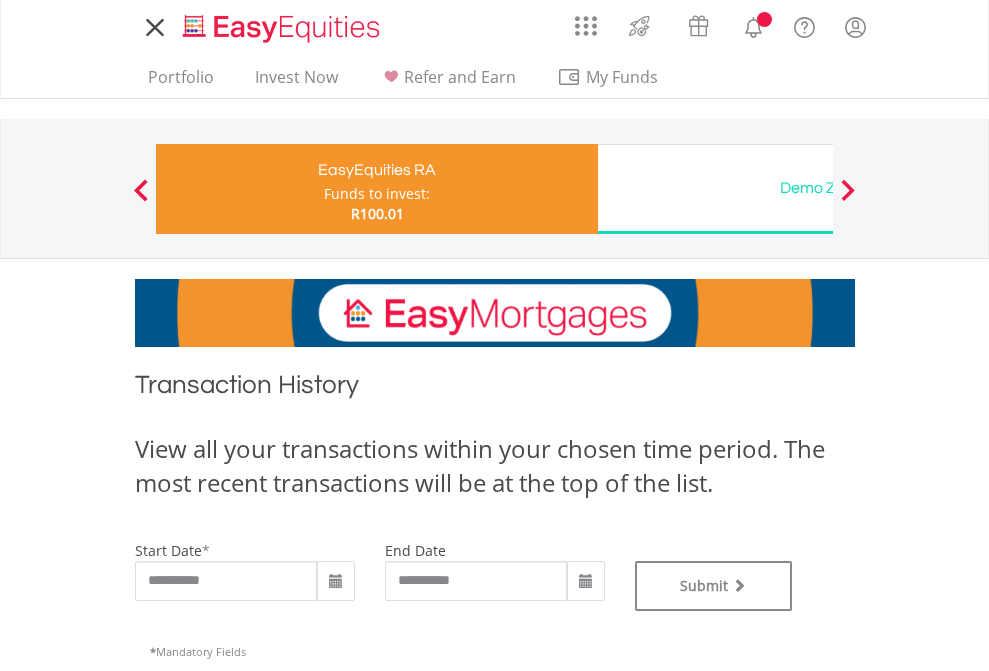 scroll, scrollTop: 0, scrollLeft: 0, axis: both 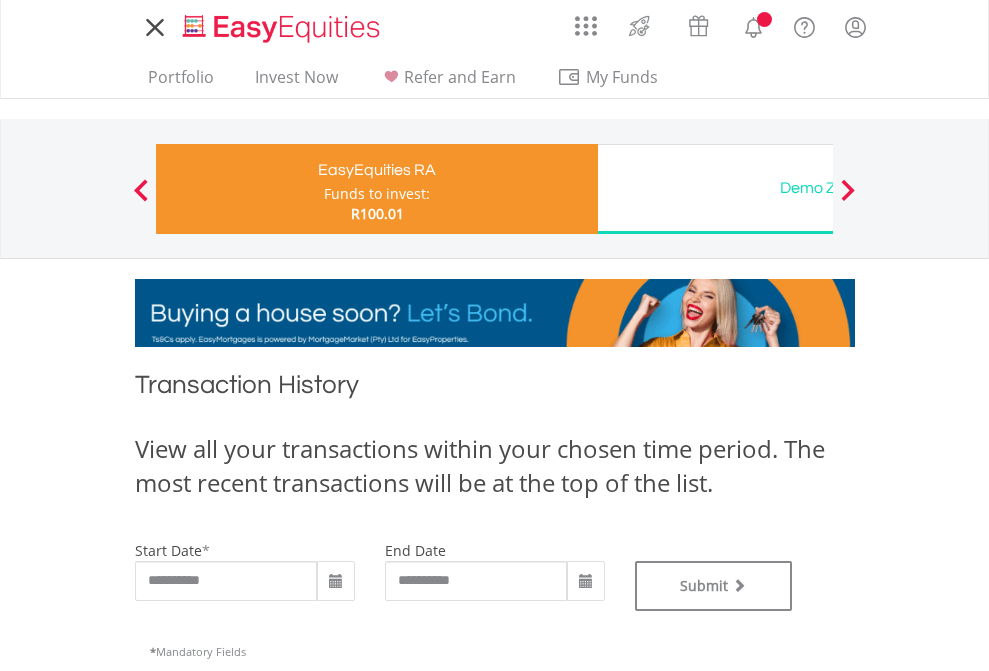 type on "**********" 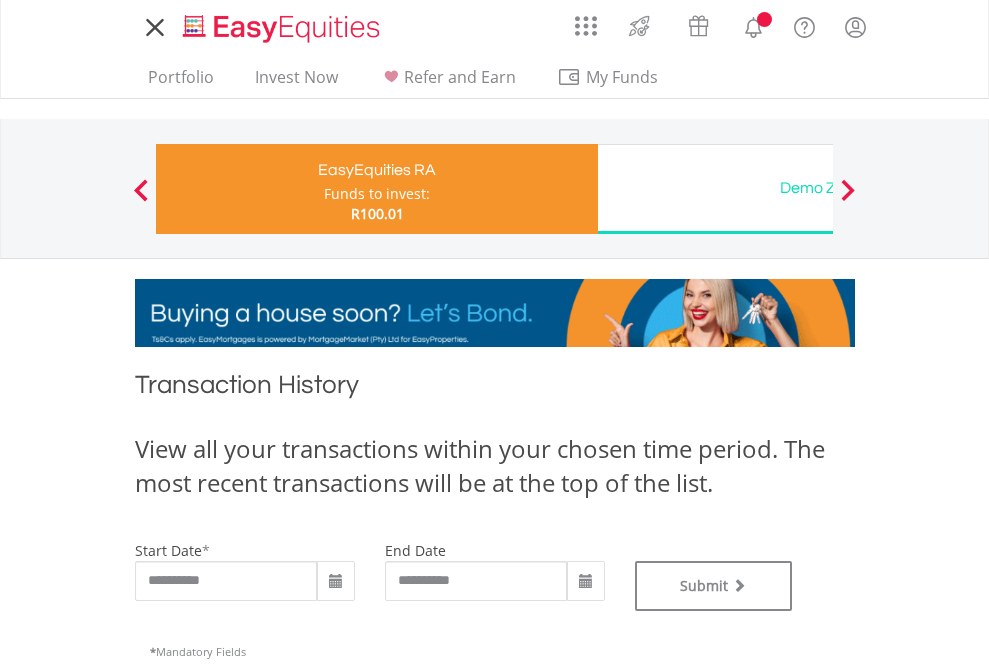 type on "**********" 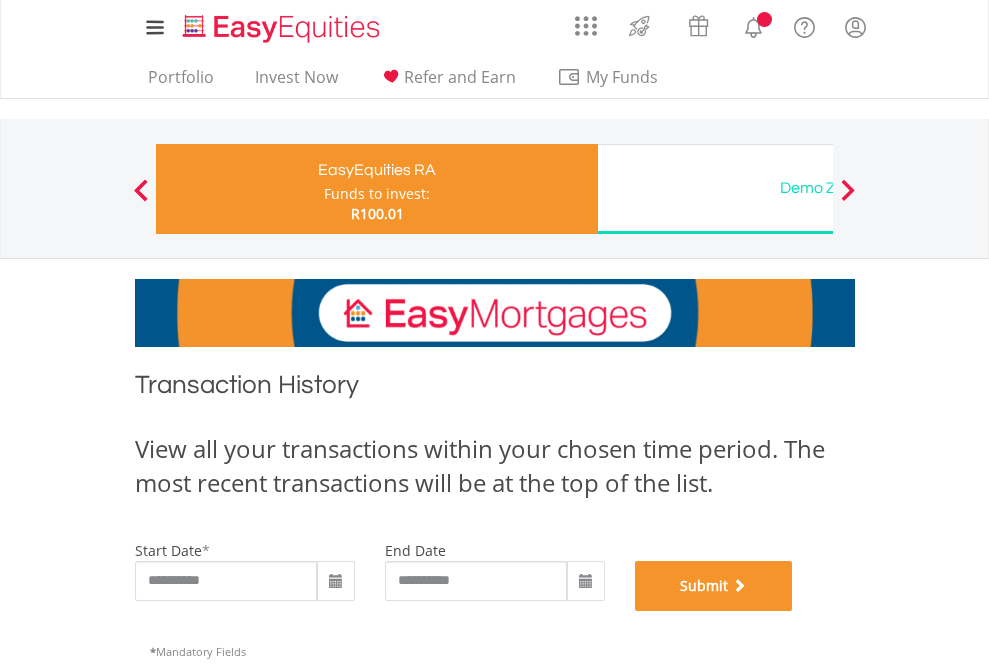click on "Submit" at bounding box center (714, 586) 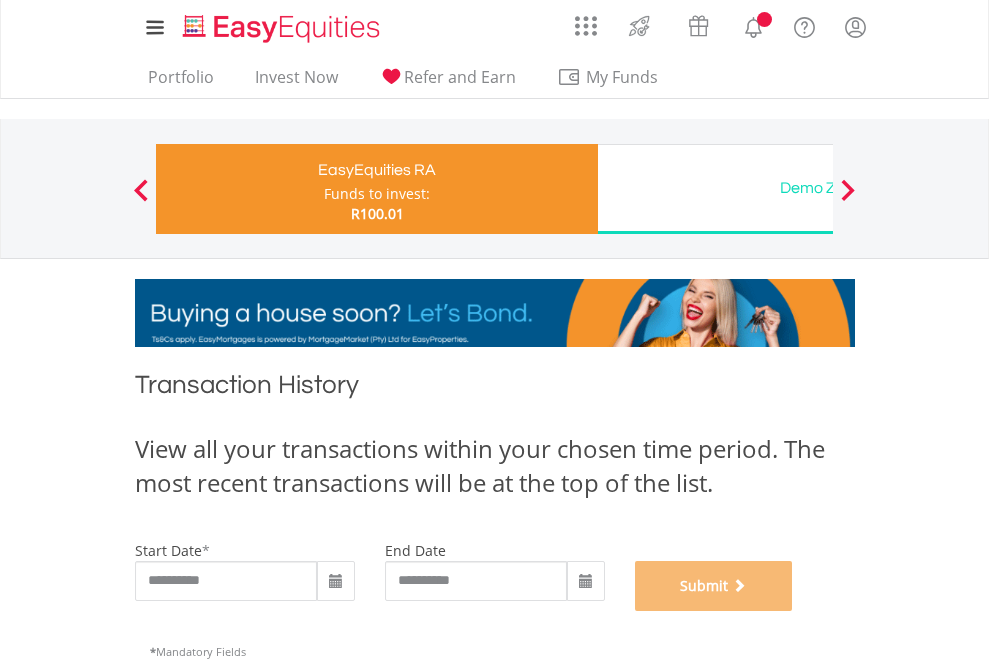 scroll, scrollTop: 811, scrollLeft: 0, axis: vertical 